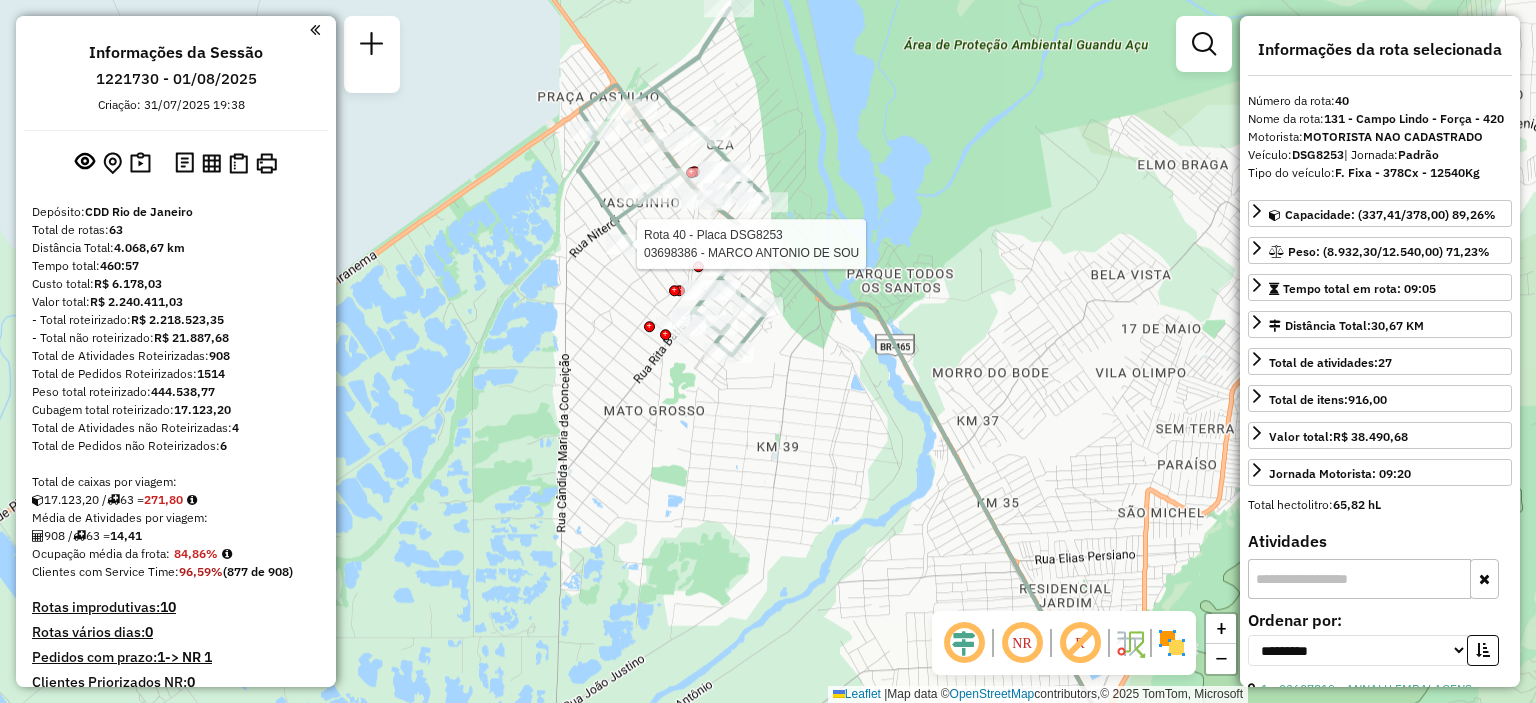 select on "**********" 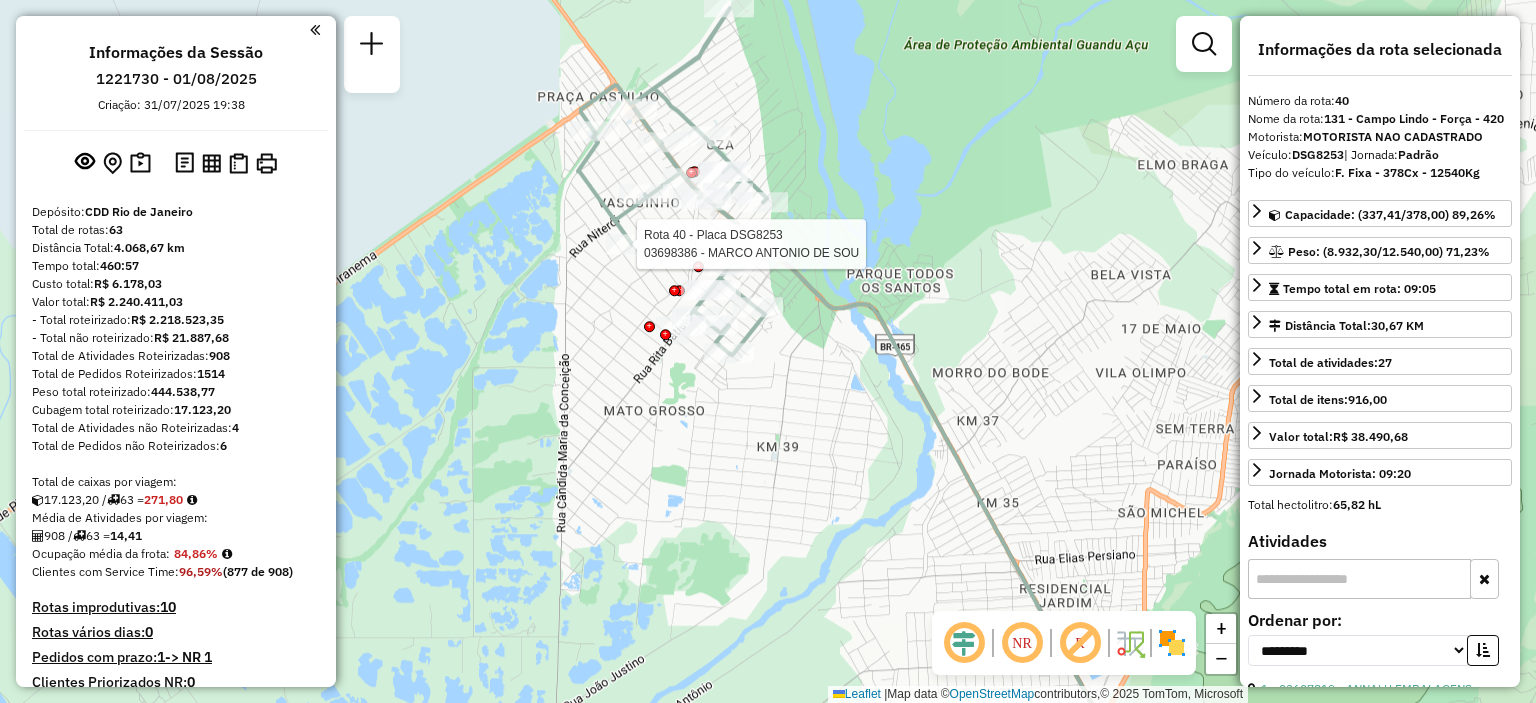 scroll, scrollTop: 0, scrollLeft: 0, axis: both 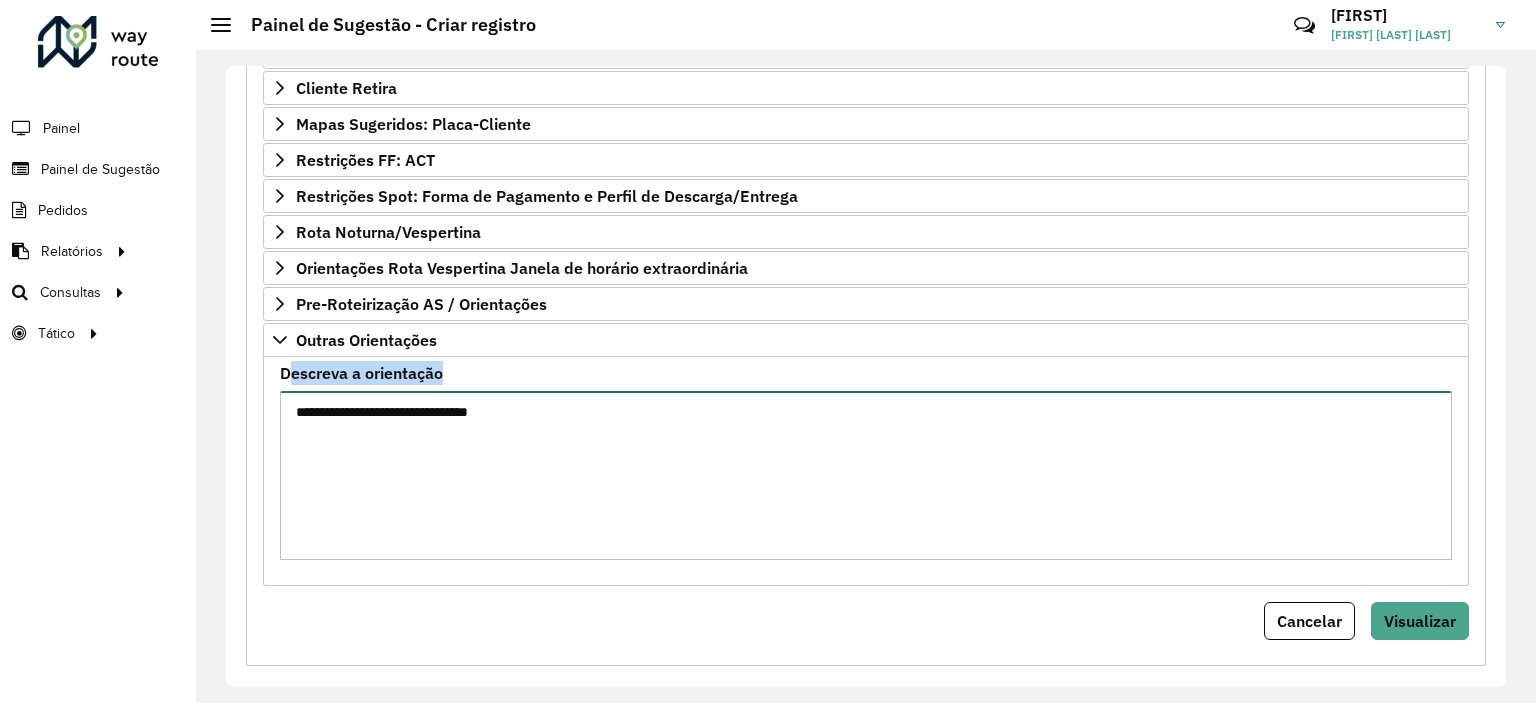 click on "**********" at bounding box center [866, 475] 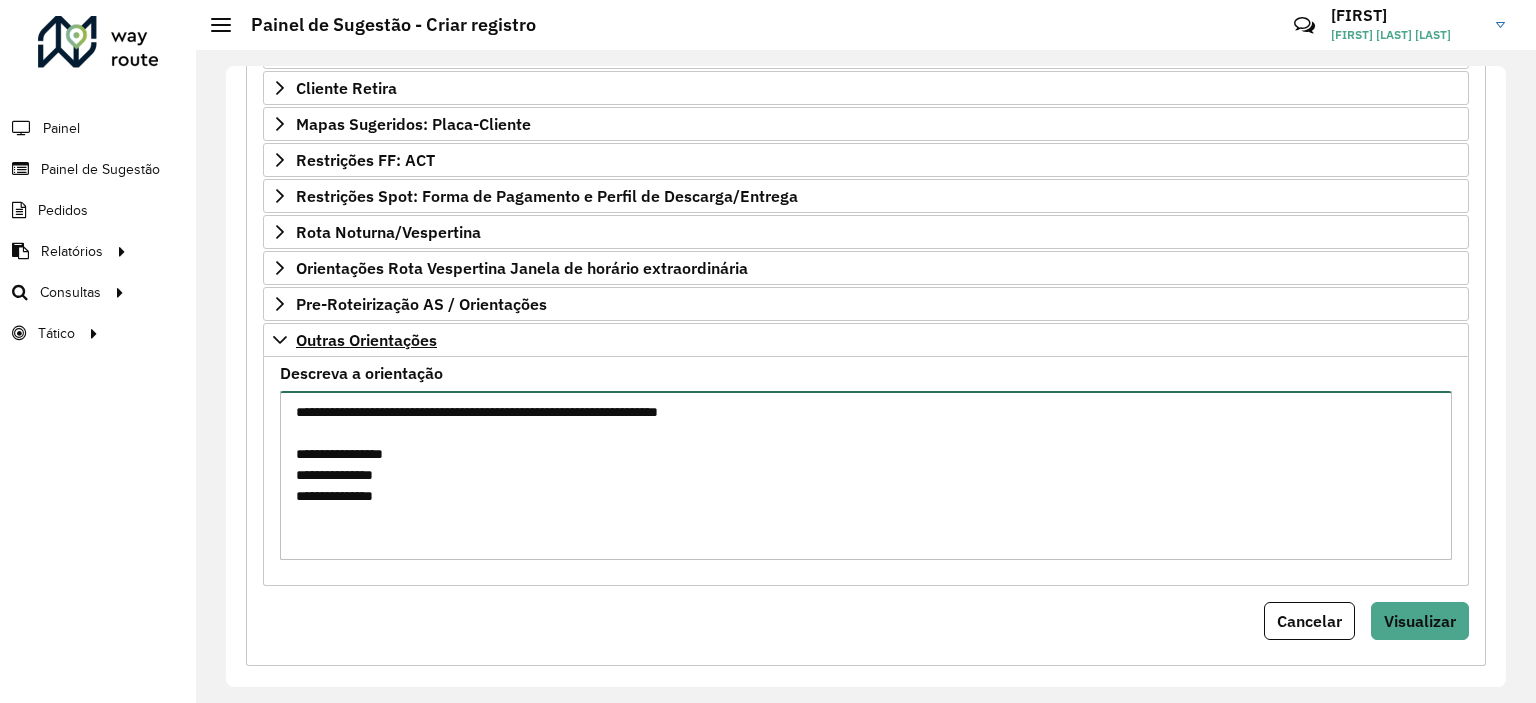 type on "**********" 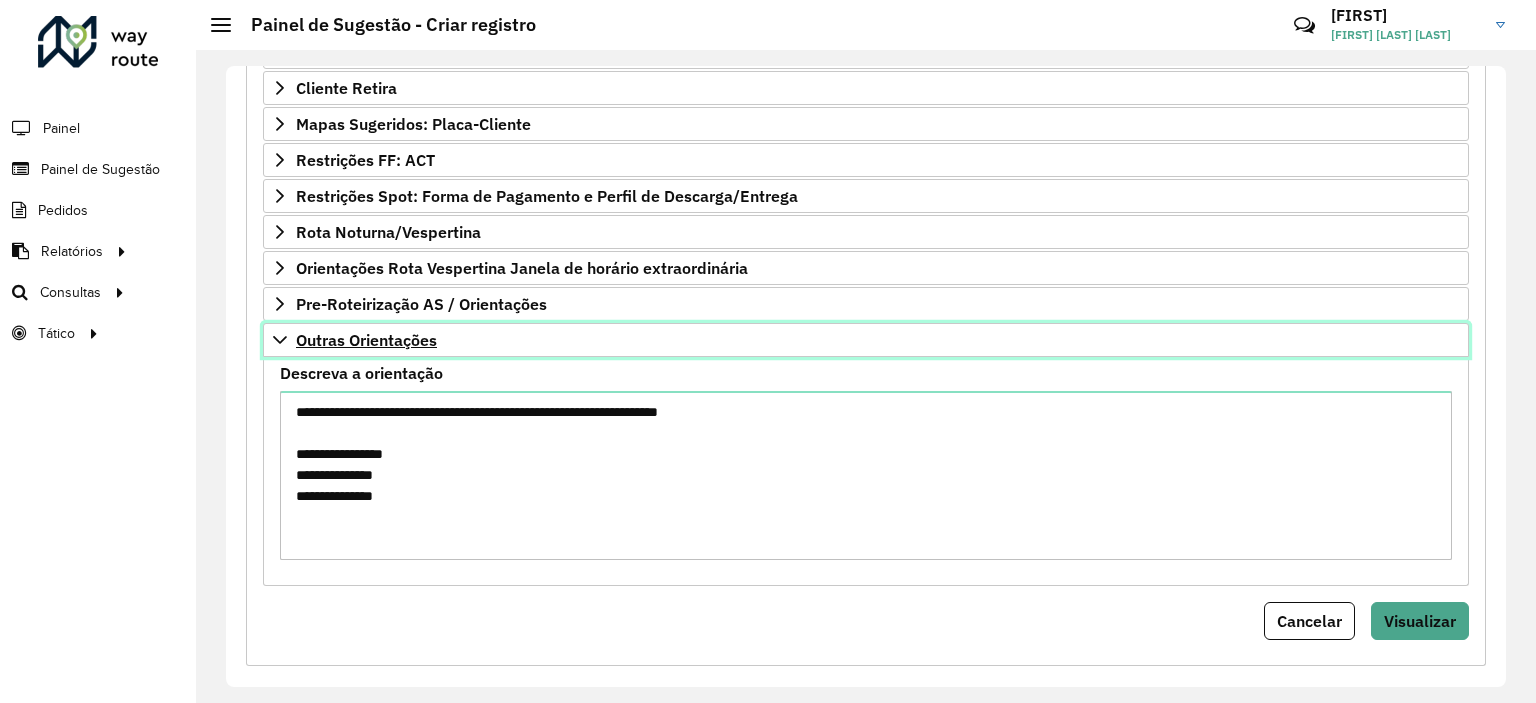 click on "Outras Orientações" at bounding box center [866, 340] 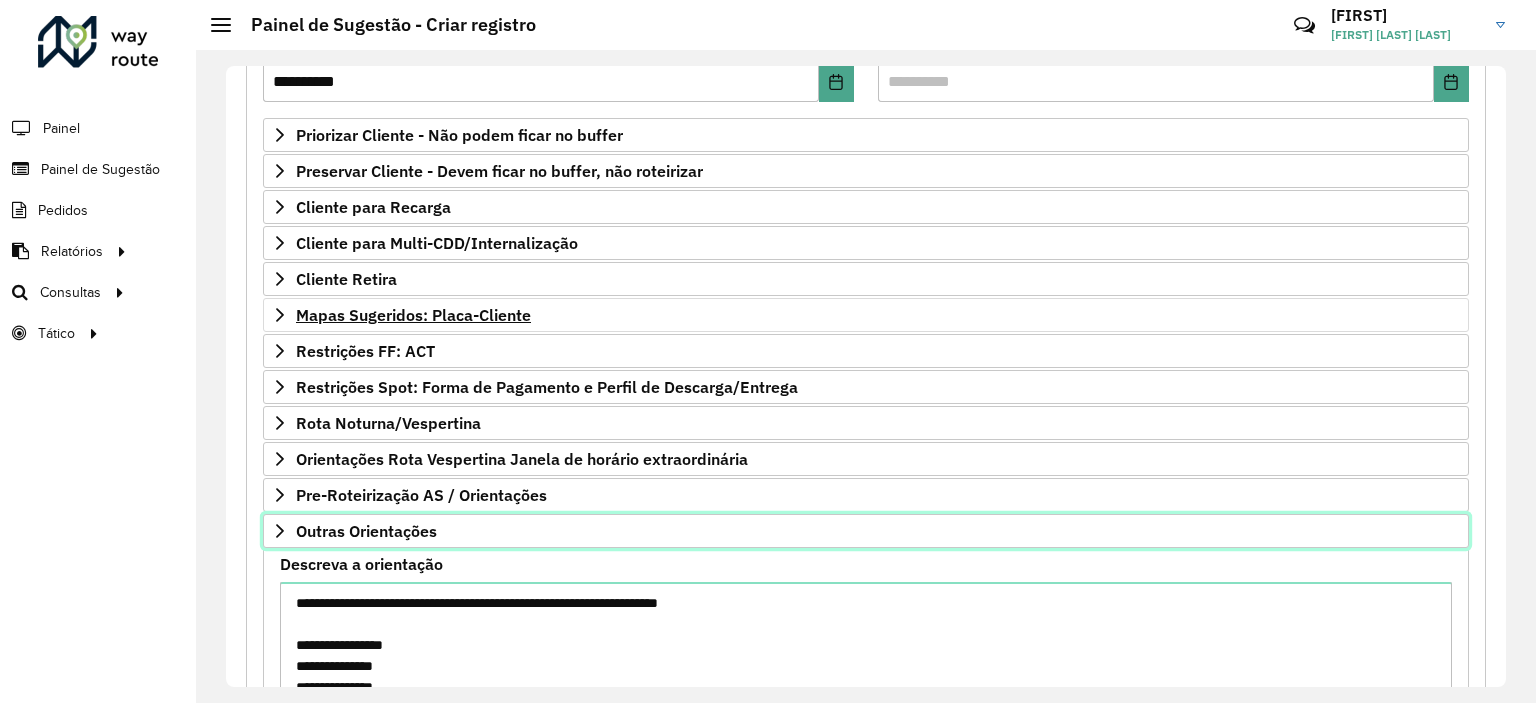 scroll, scrollTop: 286, scrollLeft: 0, axis: vertical 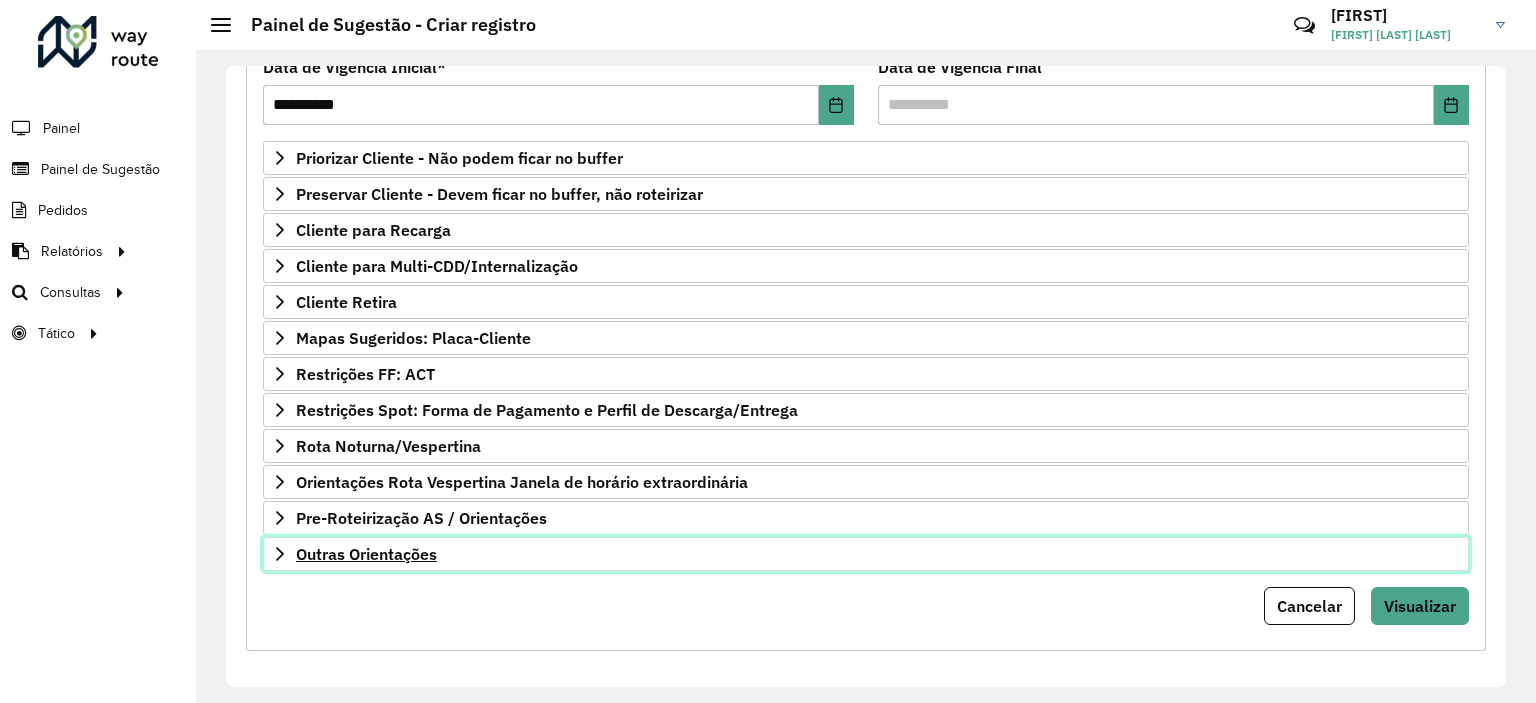 click on "Outras Orientações" at bounding box center (366, 554) 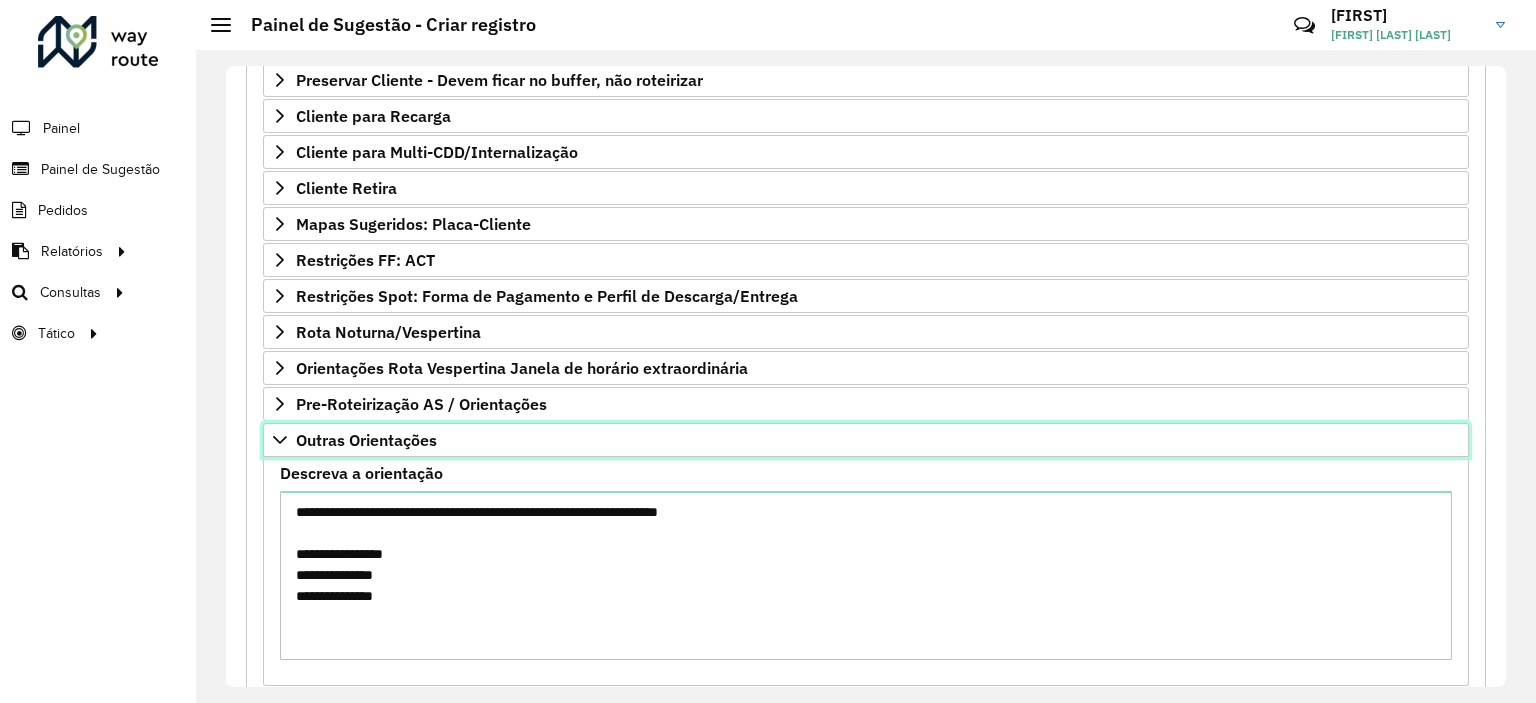 scroll, scrollTop: 516, scrollLeft: 0, axis: vertical 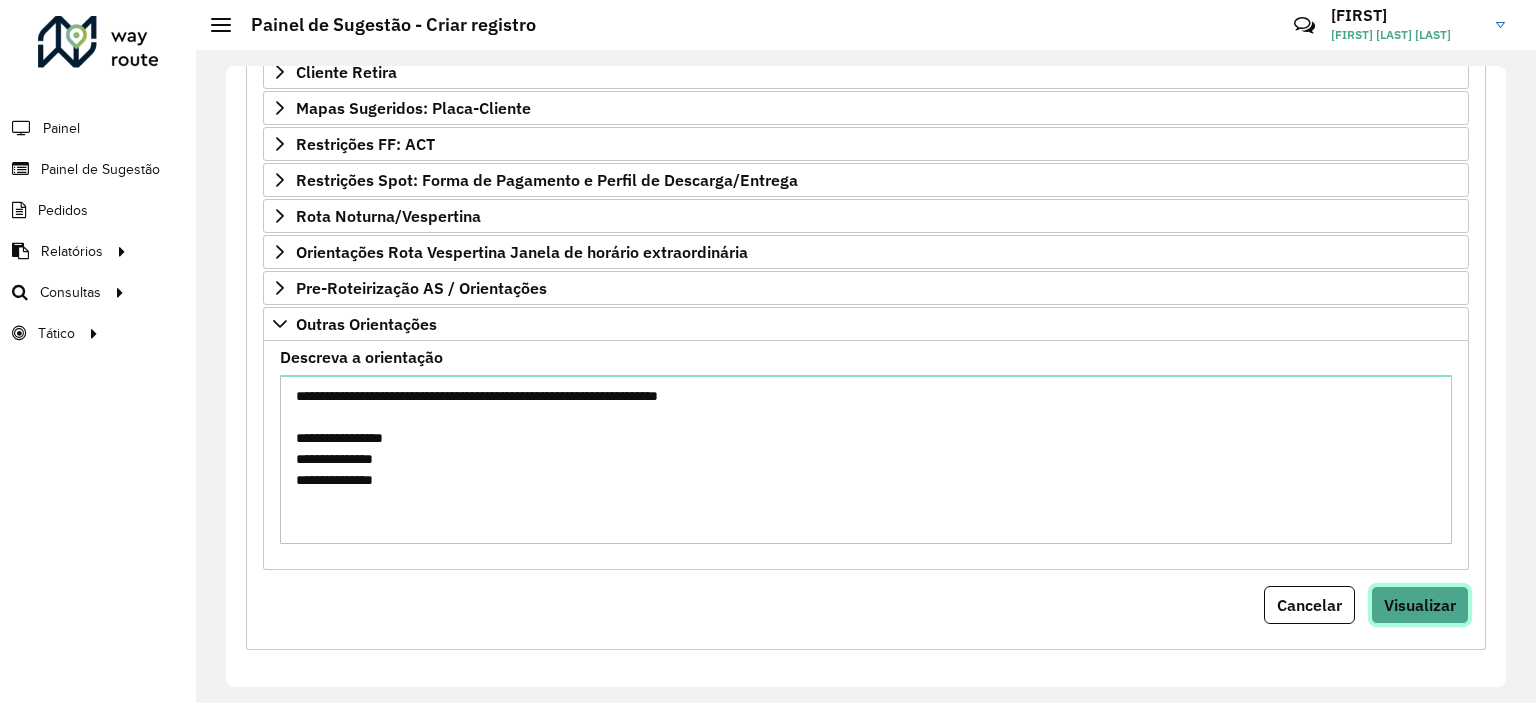 click on "Visualizar" at bounding box center [1420, 605] 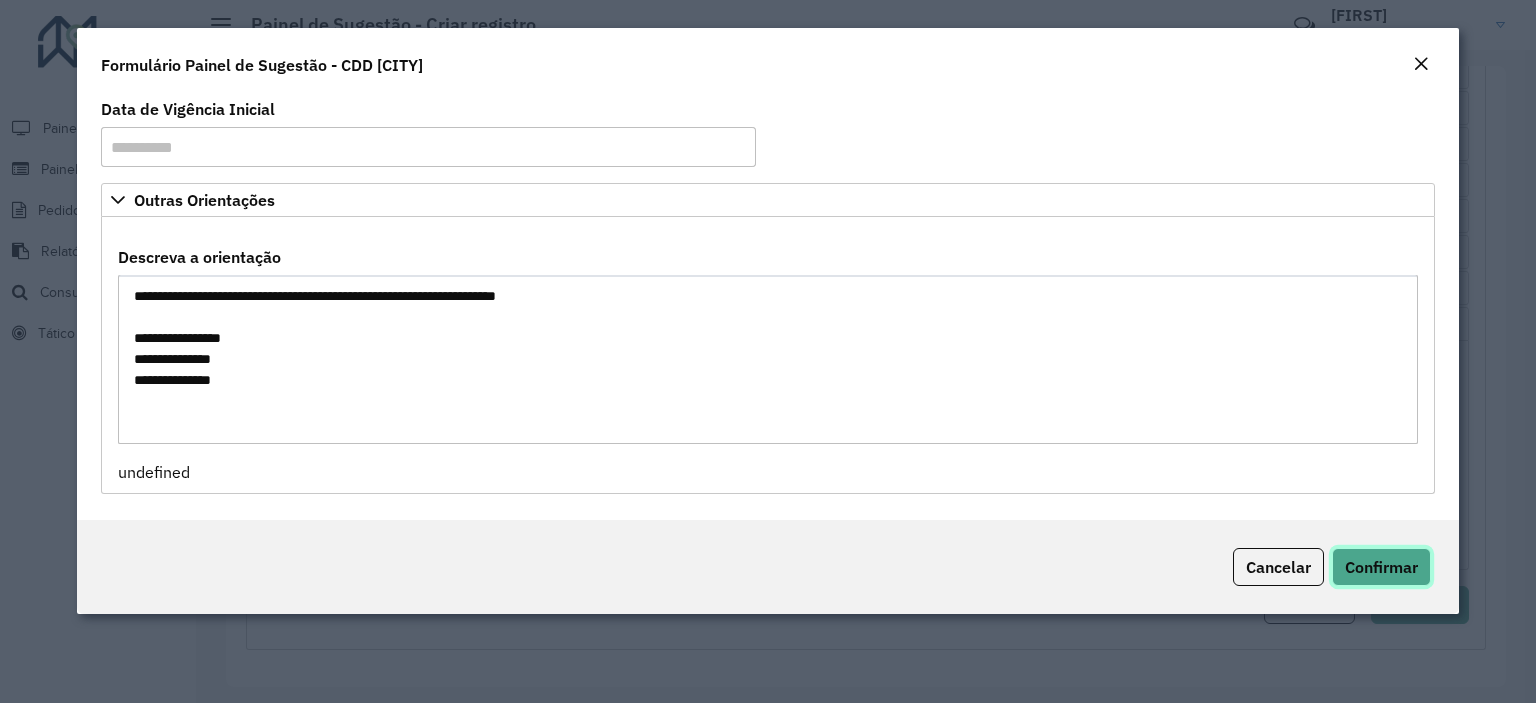click on "Confirmar" 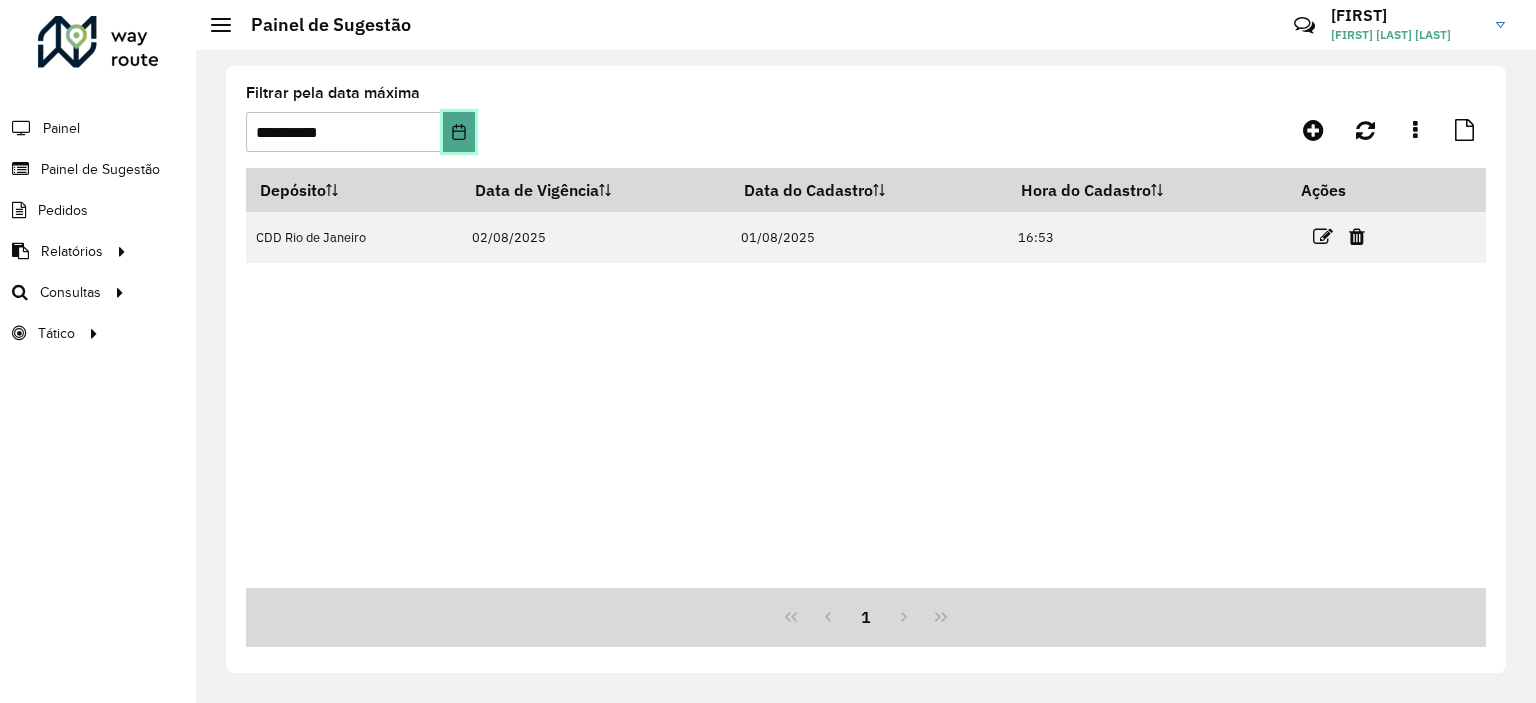 click 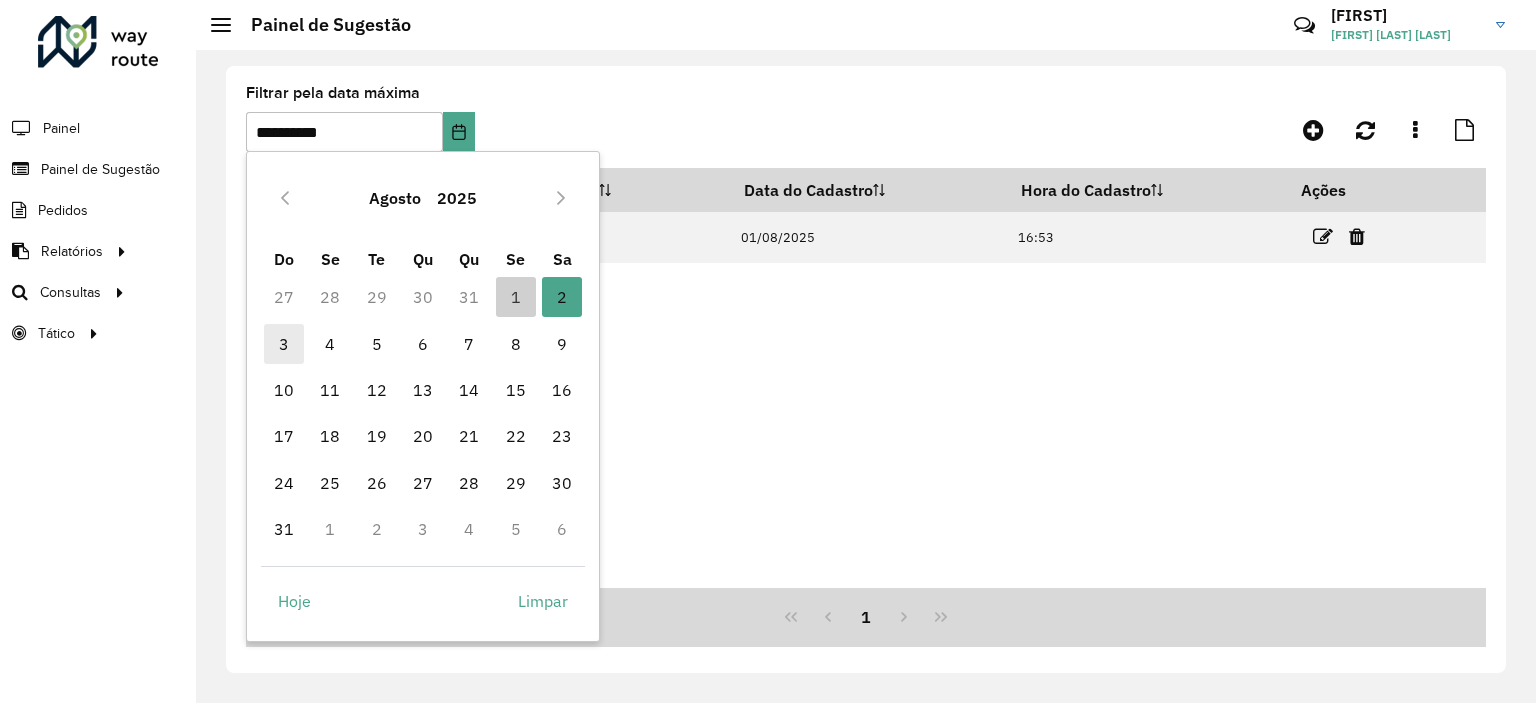 click on "3" at bounding box center (284, 344) 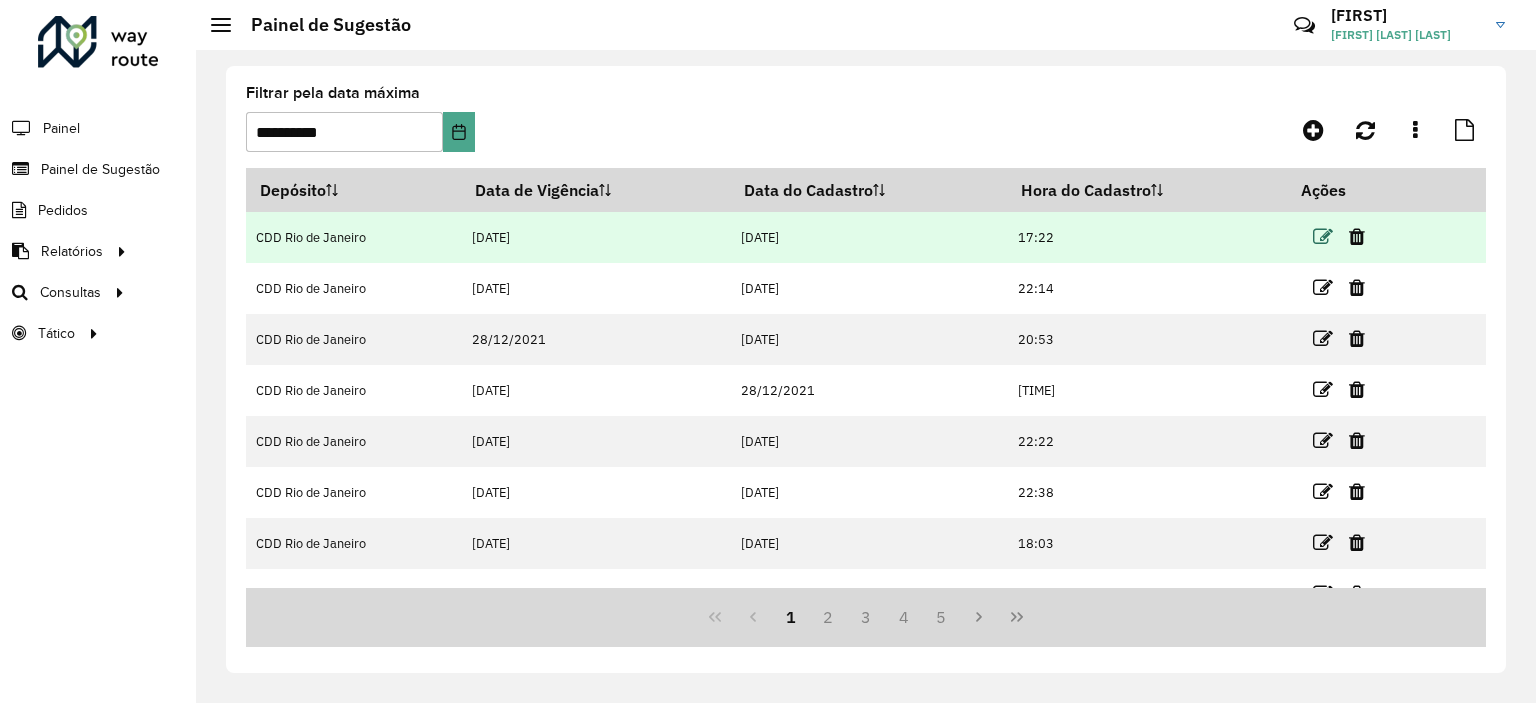 click at bounding box center [1323, 237] 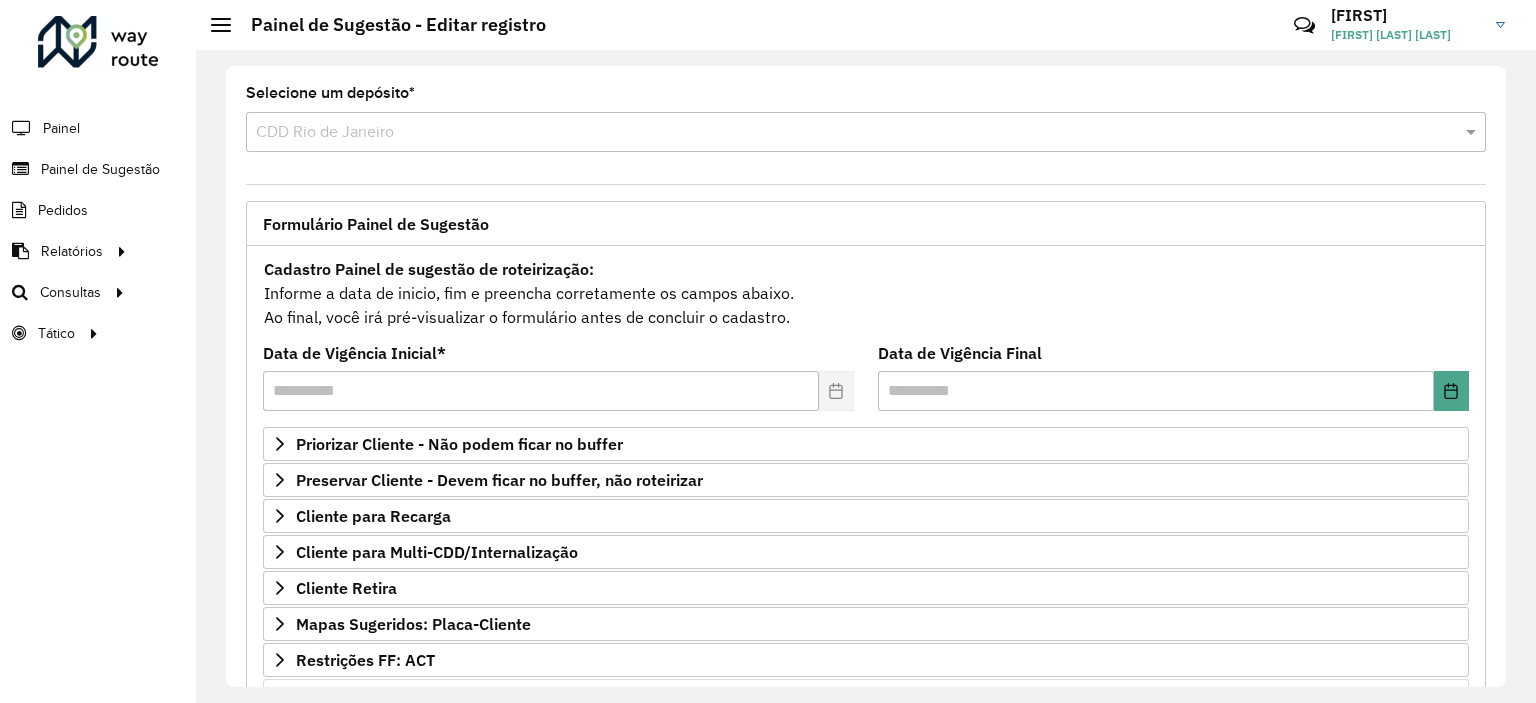 scroll, scrollTop: 286, scrollLeft: 0, axis: vertical 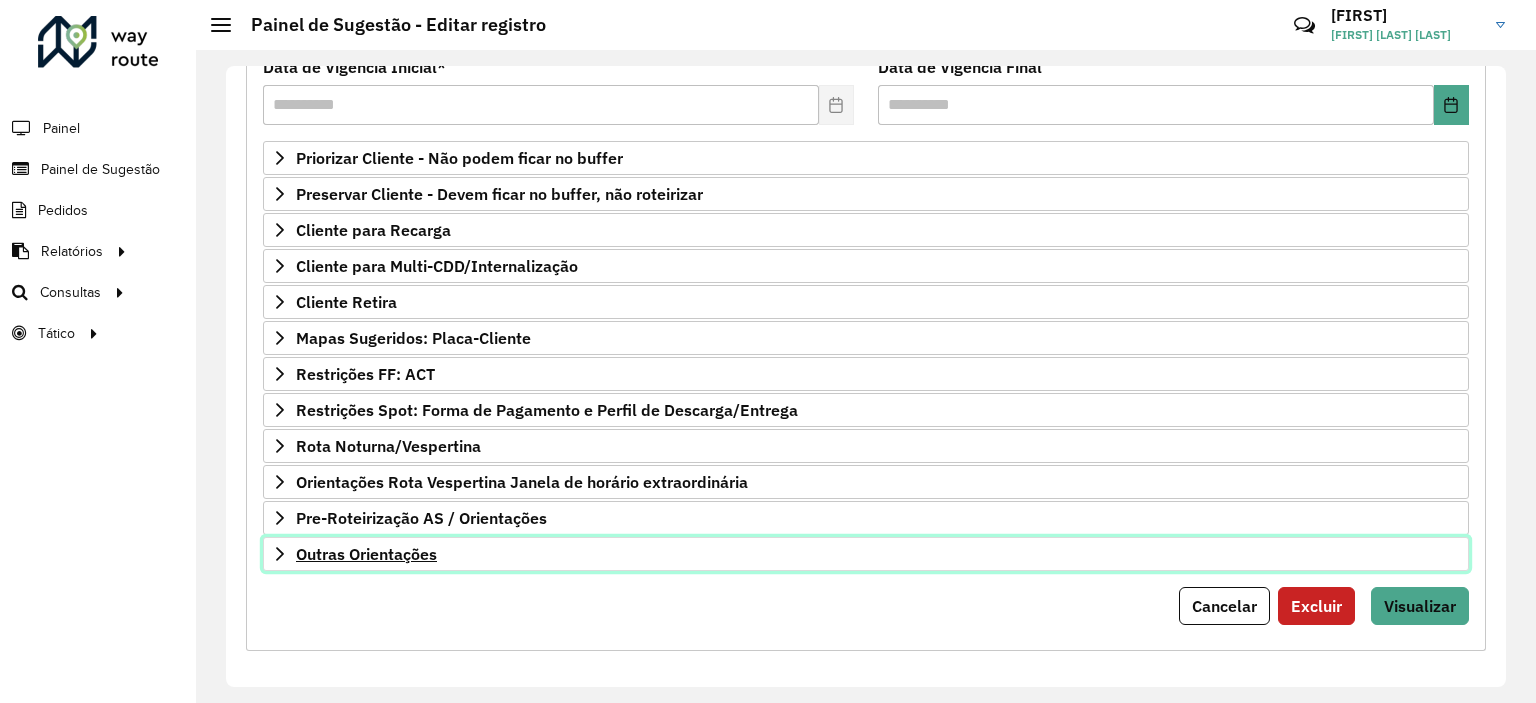 click on "Outras Orientações" at bounding box center [366, 554] 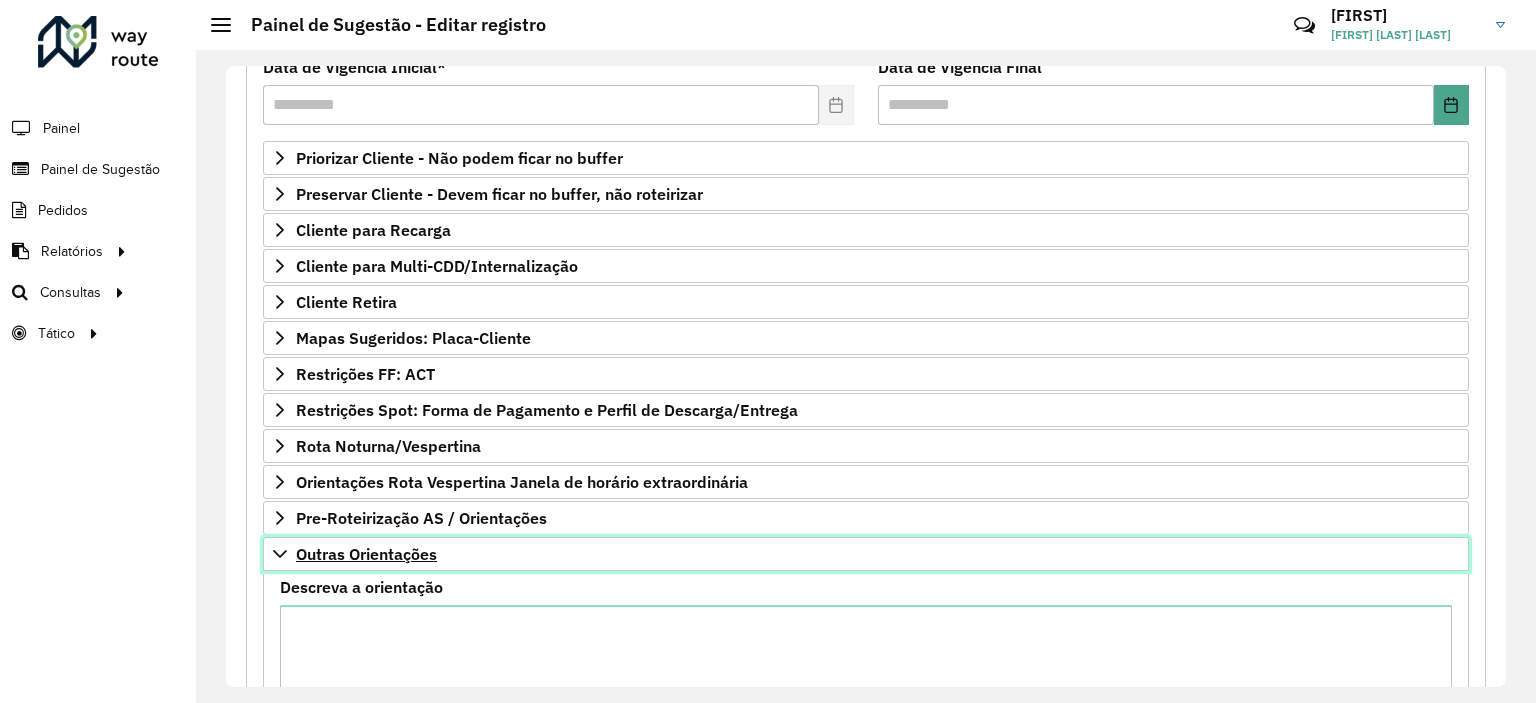 click on "Outras Orientações" at bounding box center (366, 554) 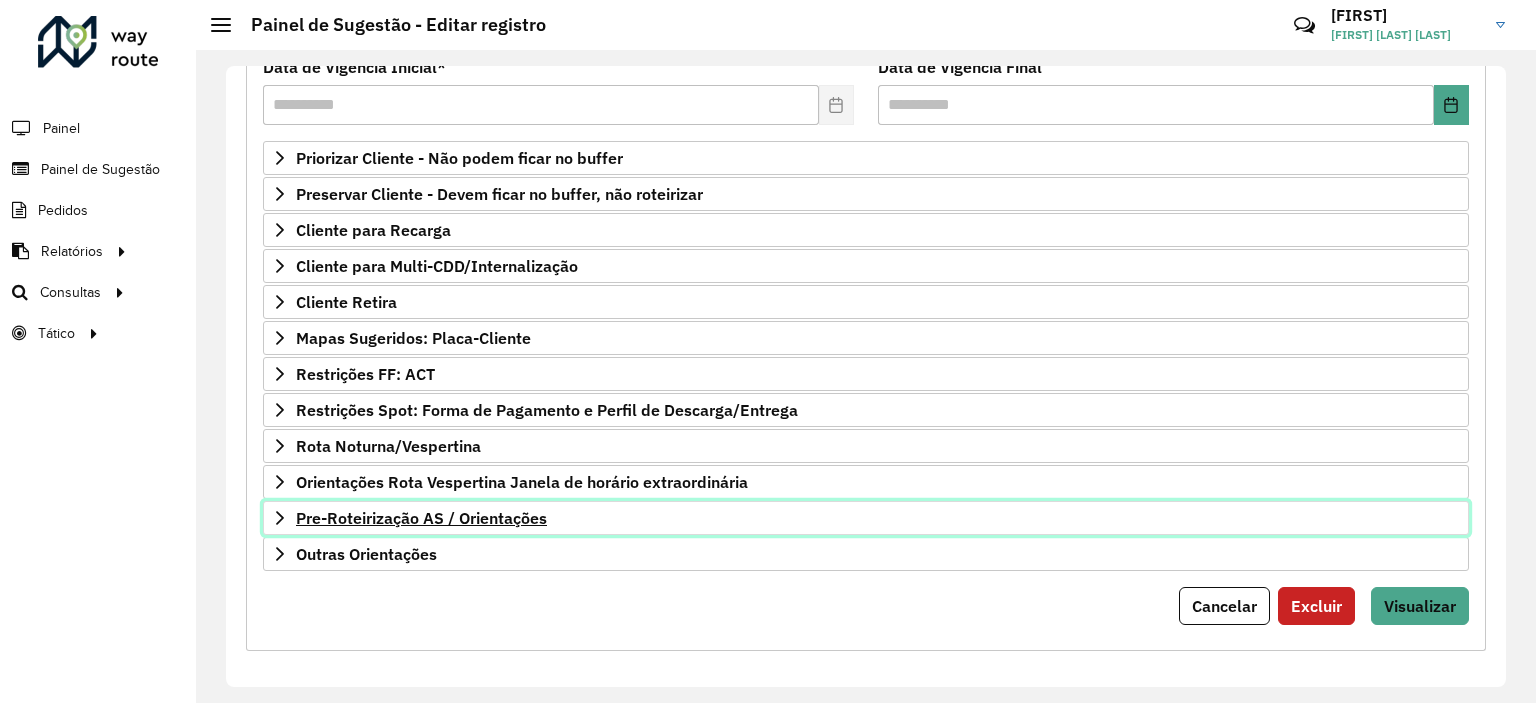 click on "Pre-Roteirização AS / Orientações" at bounding box center (421, 518) 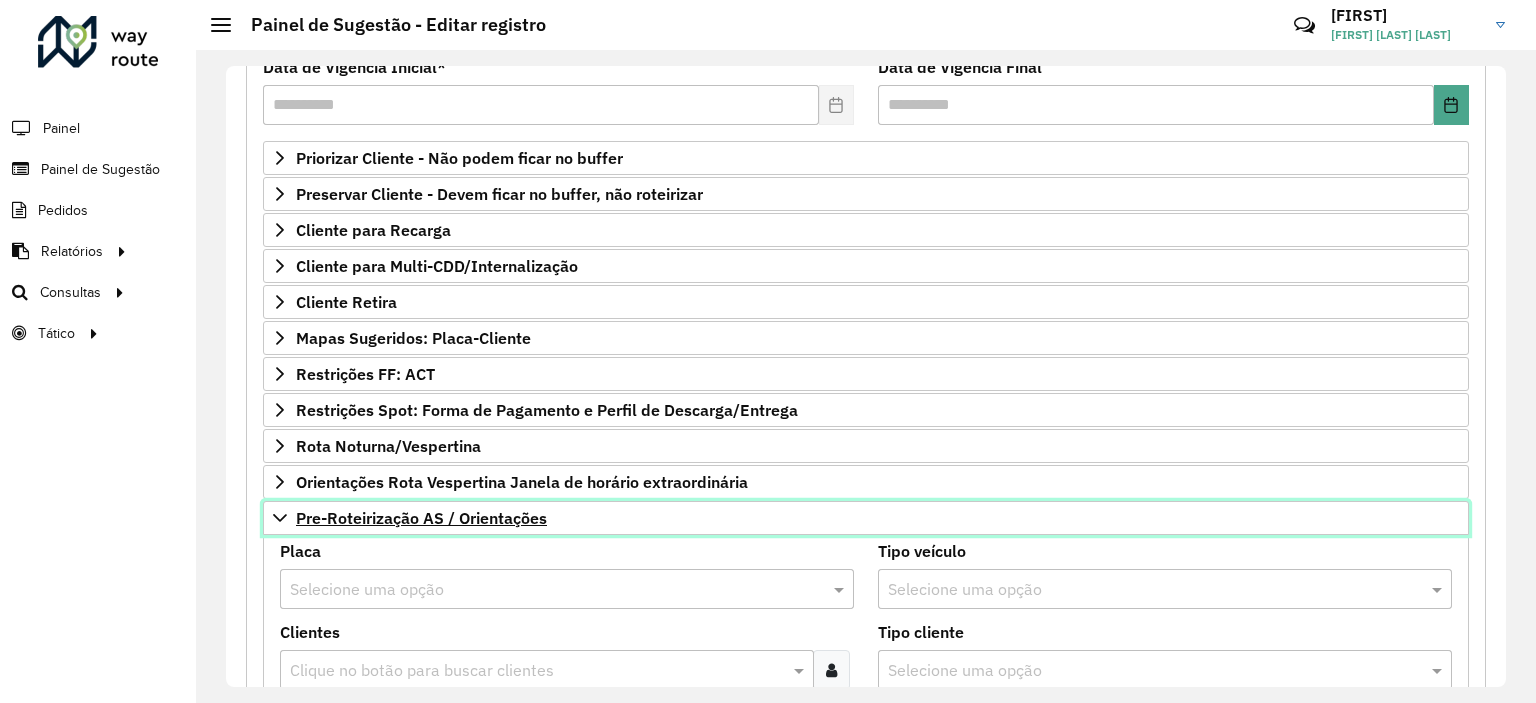 click on "Pre-Roteirização AS / Orientações" at bounding box center (421, 518) 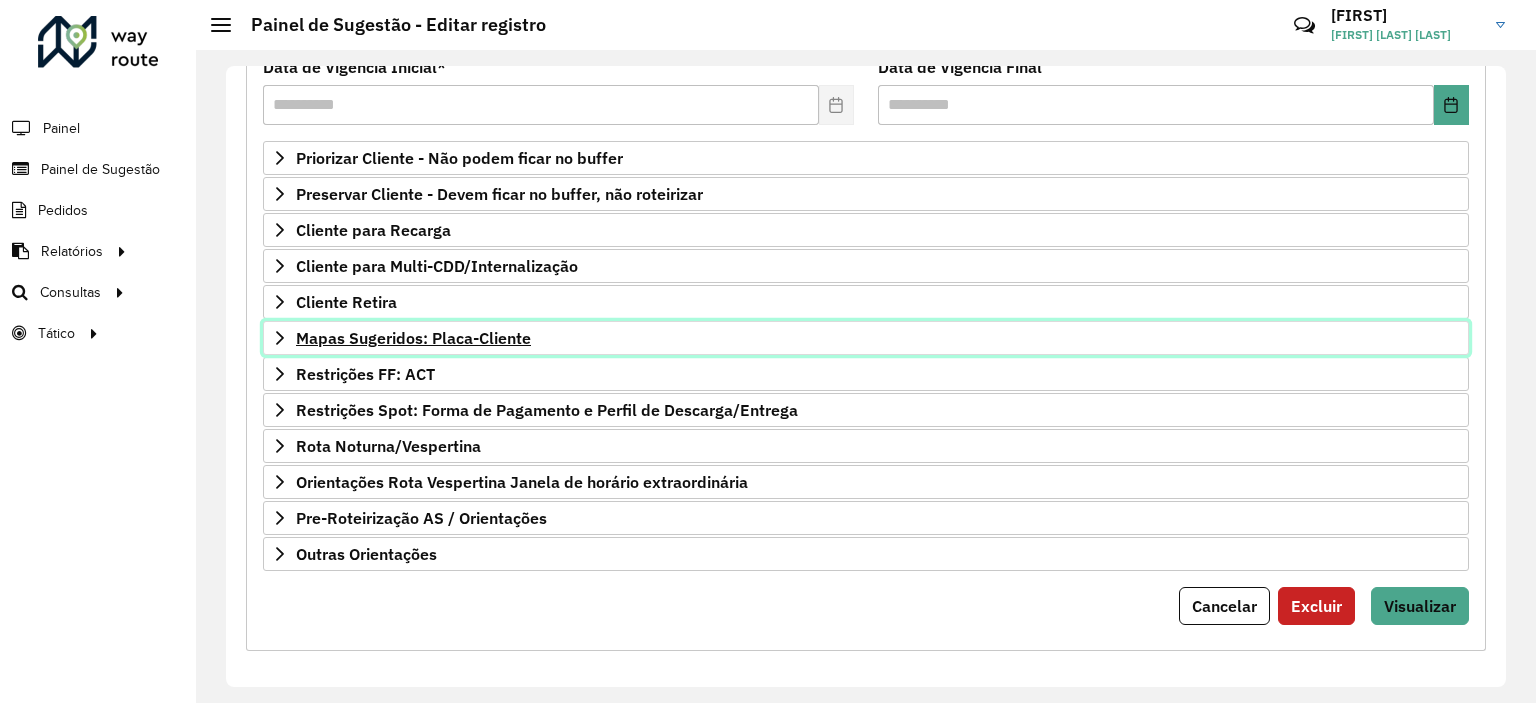 click on "Mapas Sugeridos: Placa-Cliente" at bounding box center (413, 338) 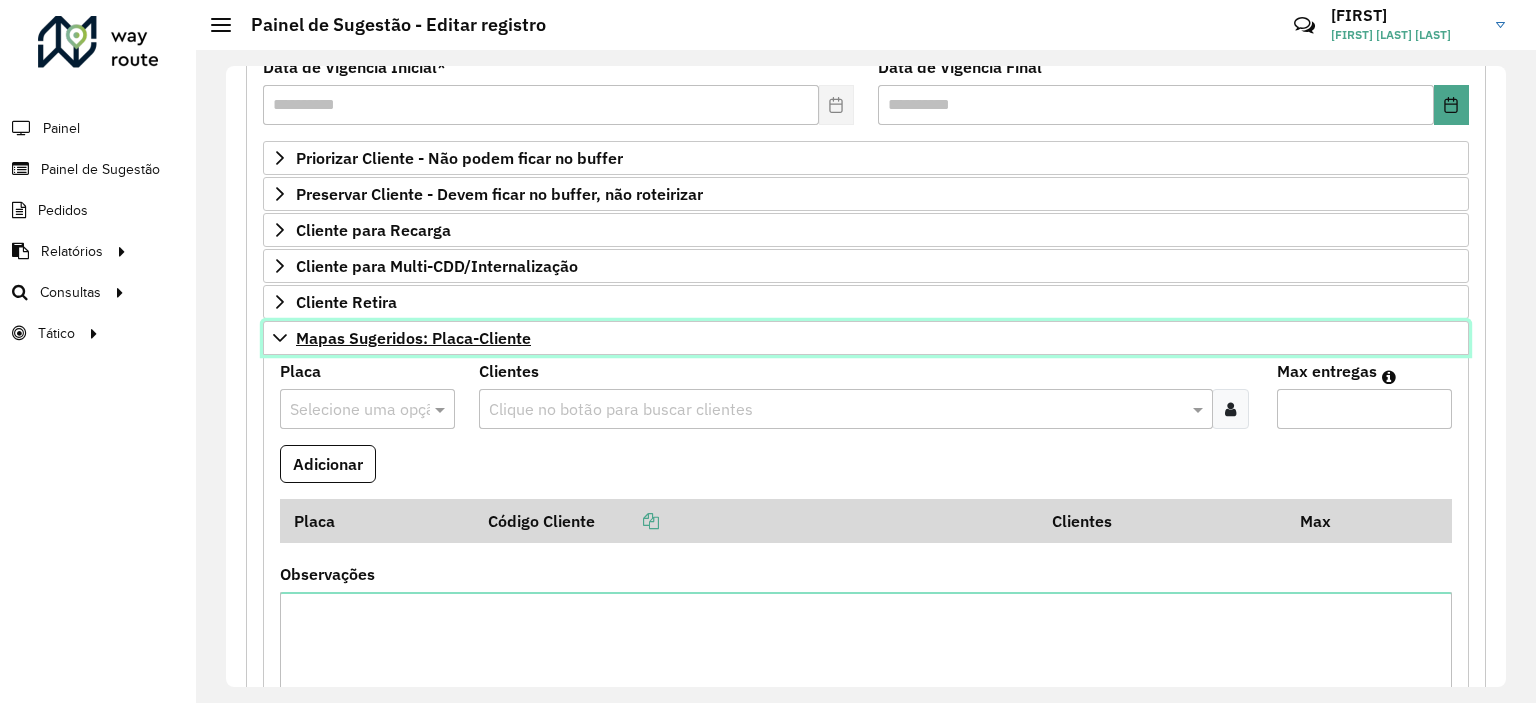 click on "Mapas Sugeridos: Placa-Cliente" at bounding box center [413, 338] 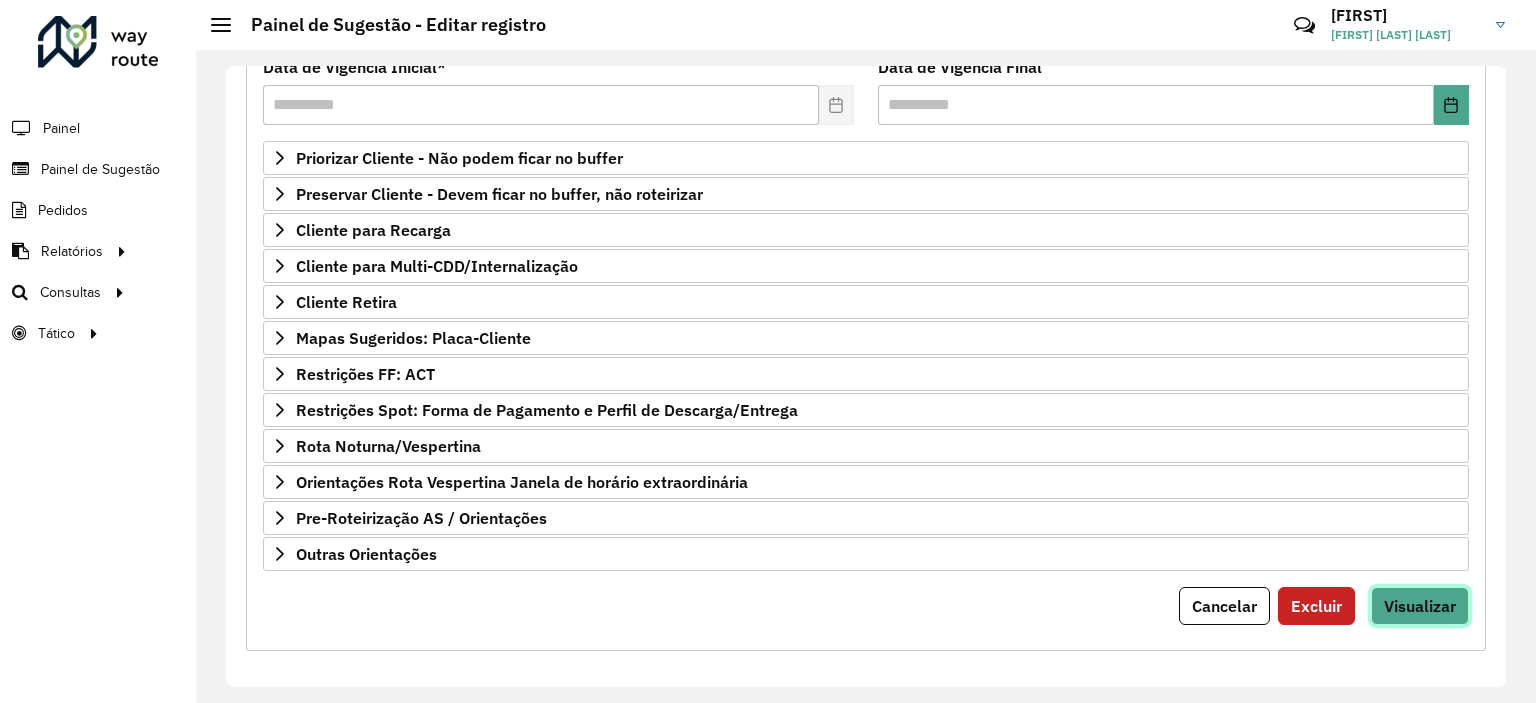 click on "Visualizar" at bounding box center [1420, 606] 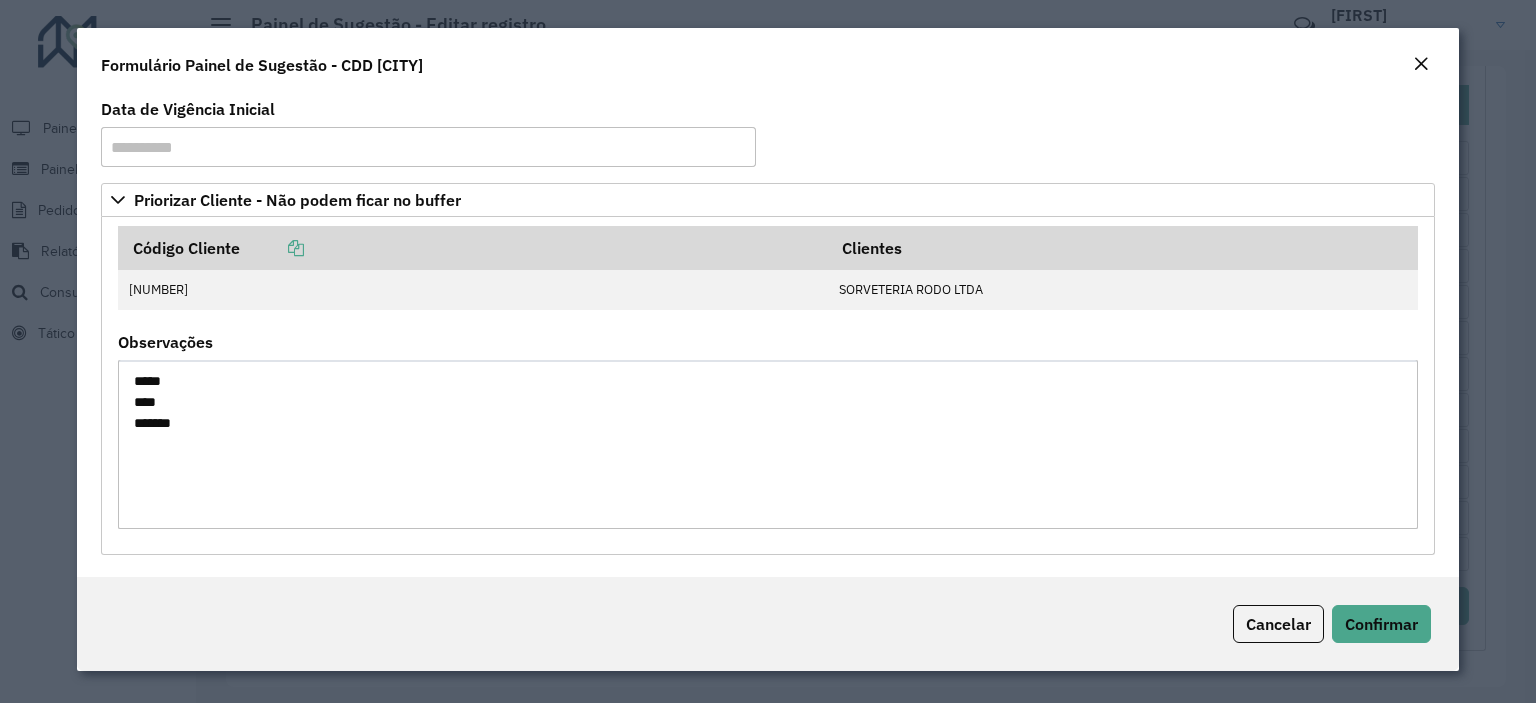 click 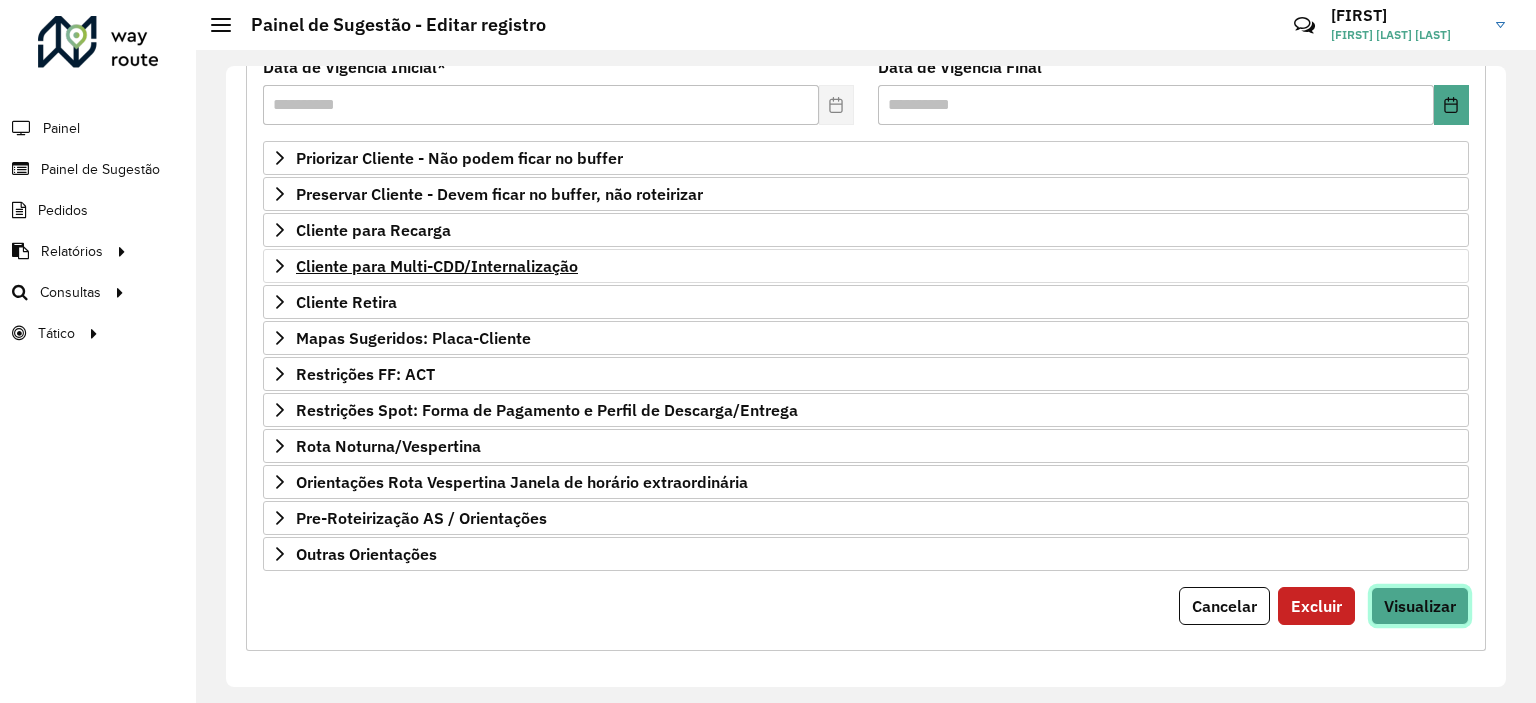 scroll, scrollTop: 0, scrollLeft: 0, axis: both 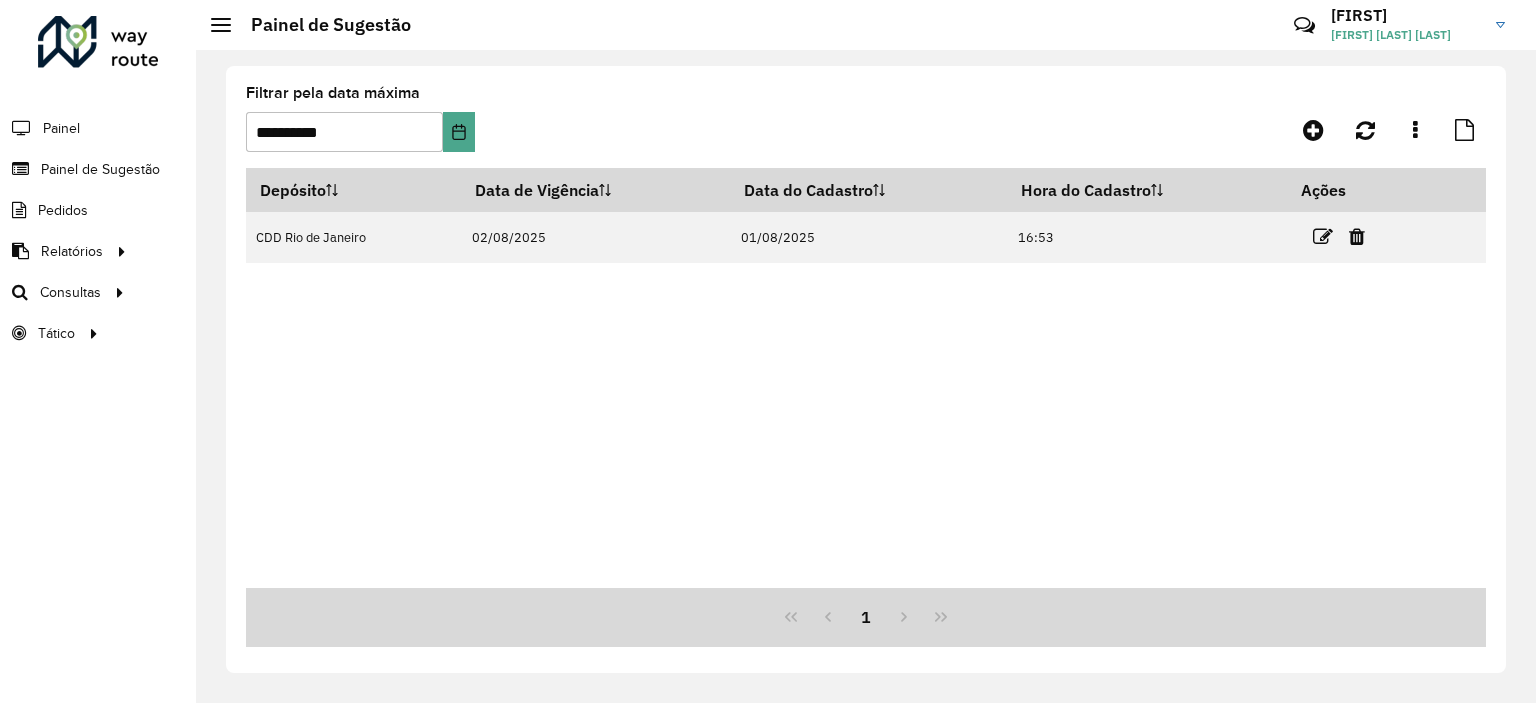 drag, startPoint x: 253, startPoint y: 367, endPoint x: 240, endPoint y: 370, distance: 13.341664 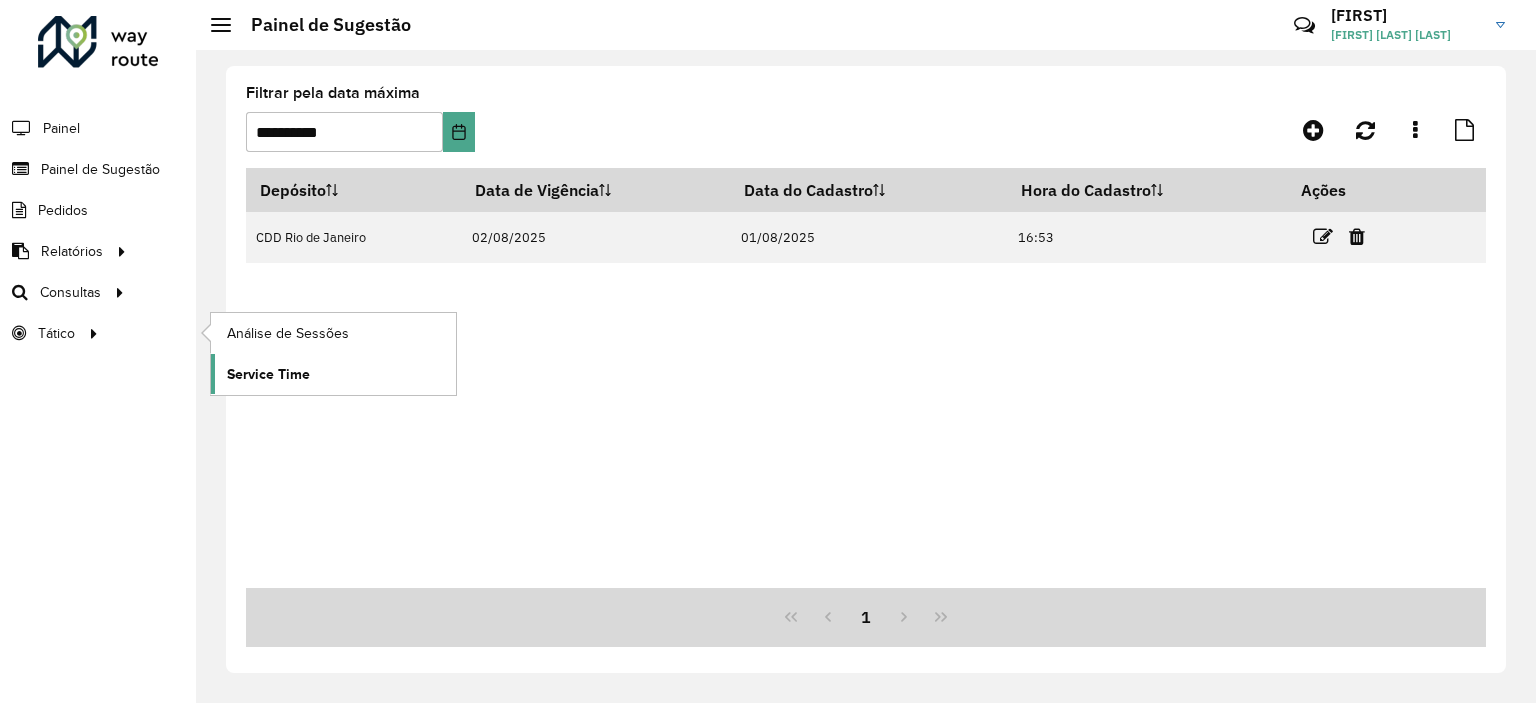click on "Service Time" 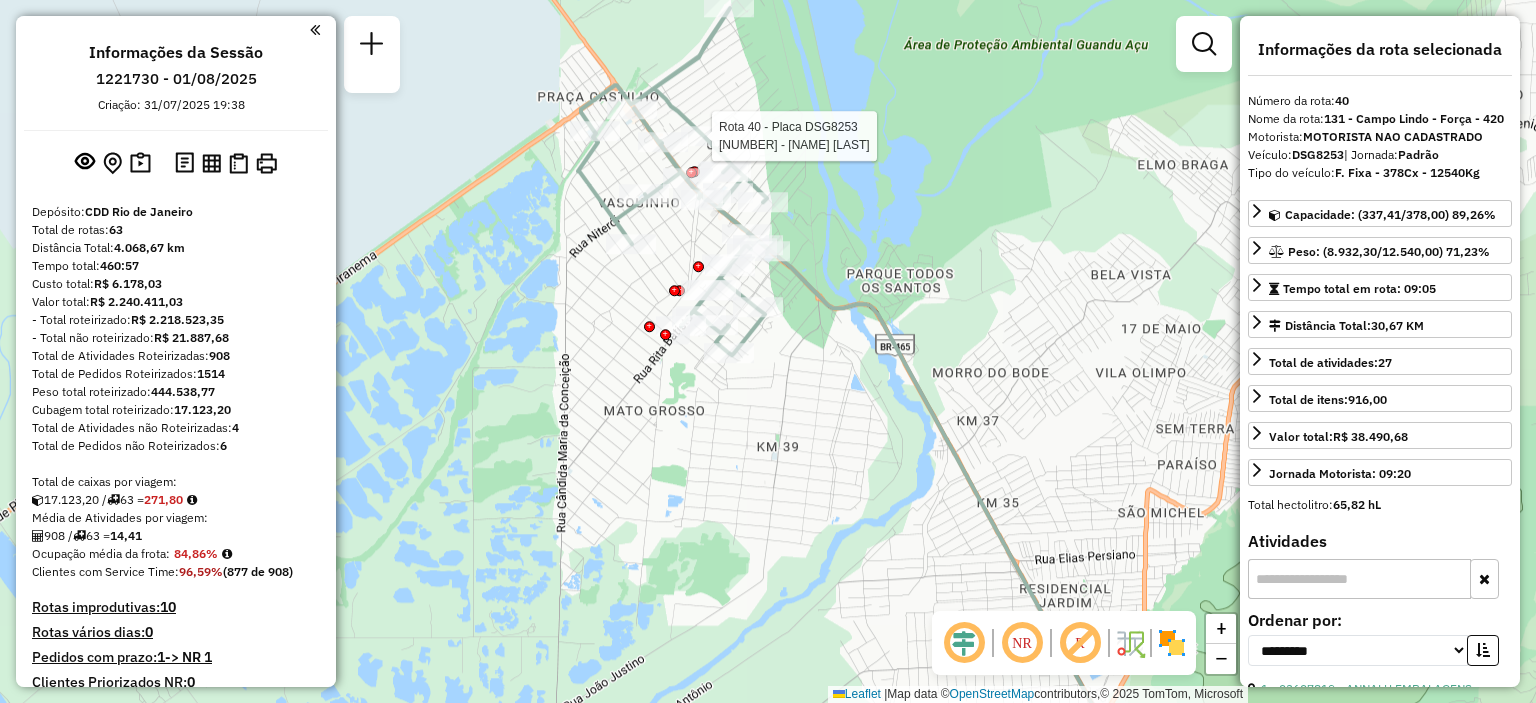 select on "**********" 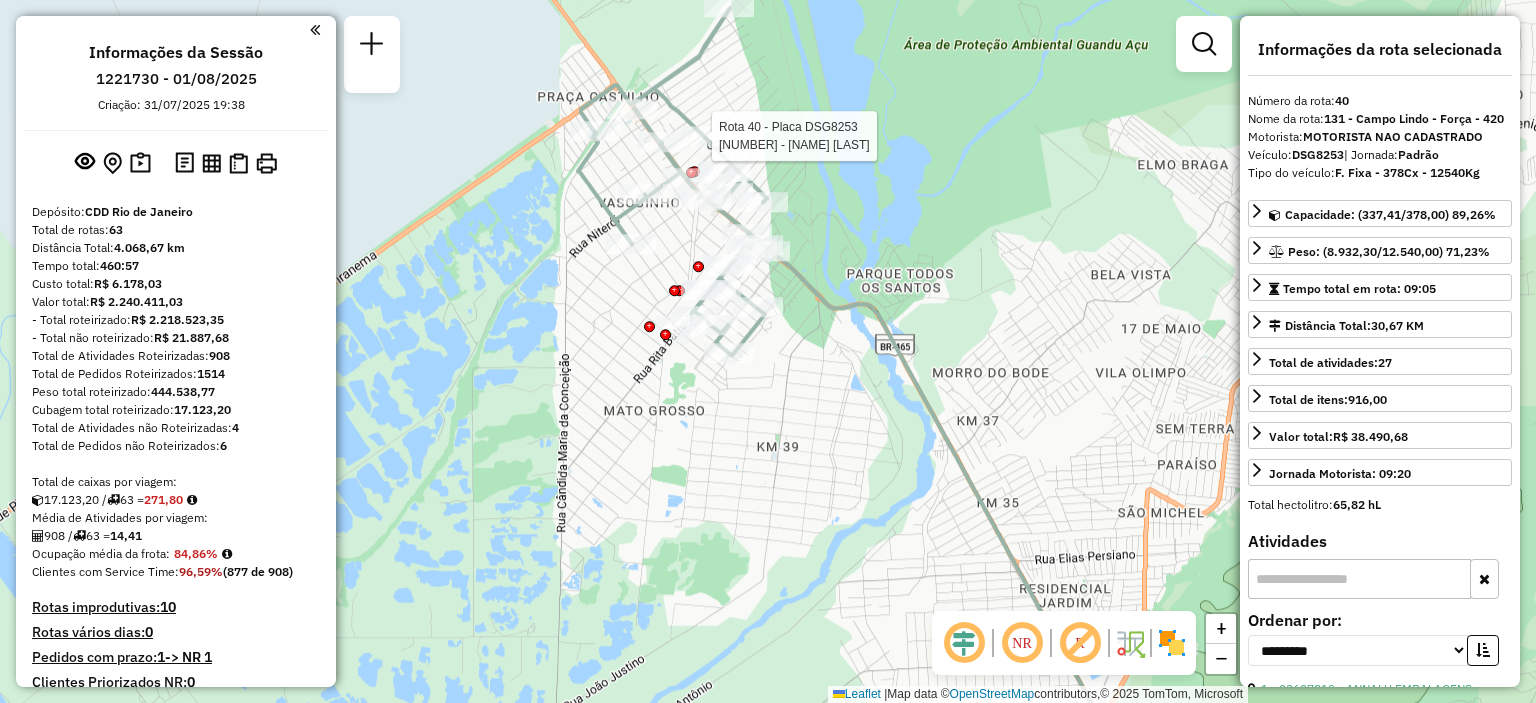 scroll, scrollTop: 0, scrollLeft: 0, axis: both 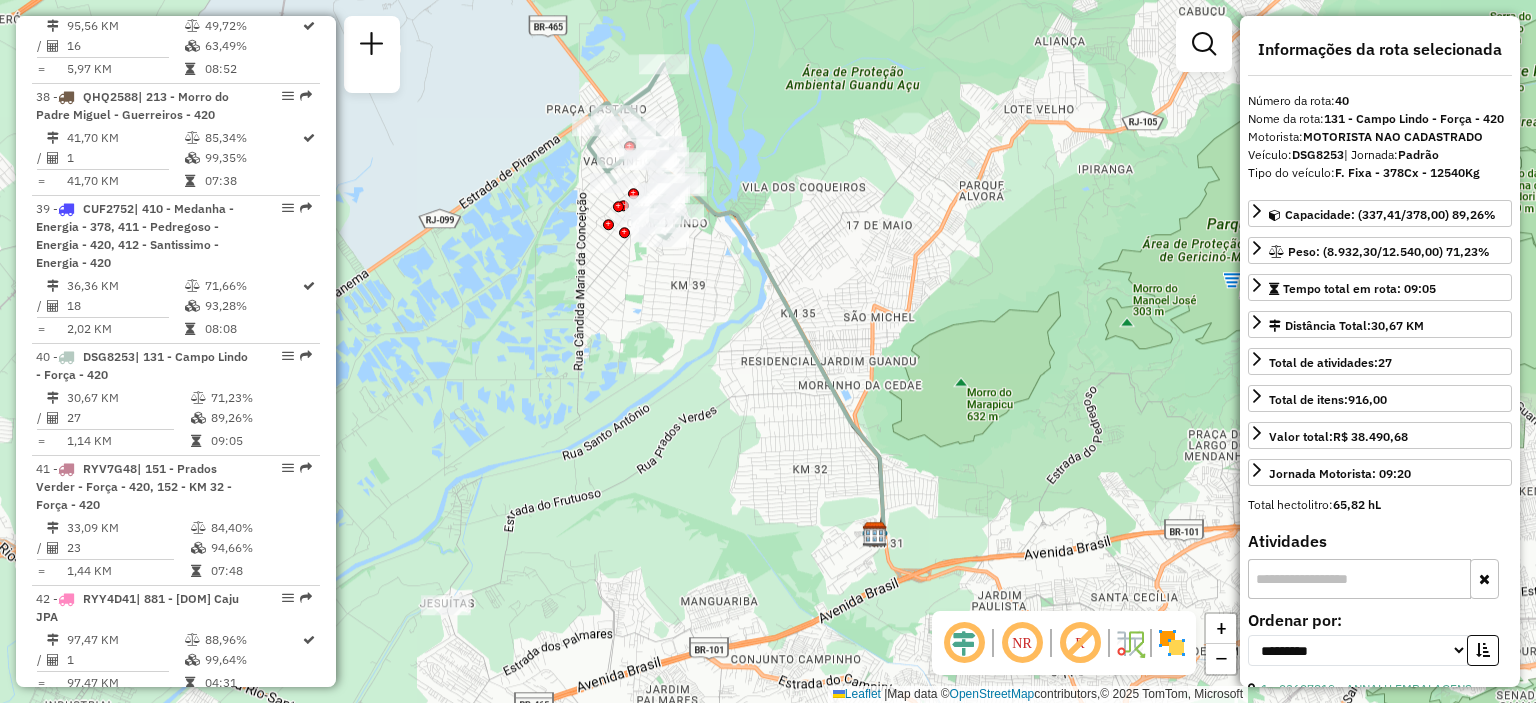 drag, startPoint x: 815, startPoint y: 375, endPoint x: 695, endPoint y: 289, distance: 147.63469 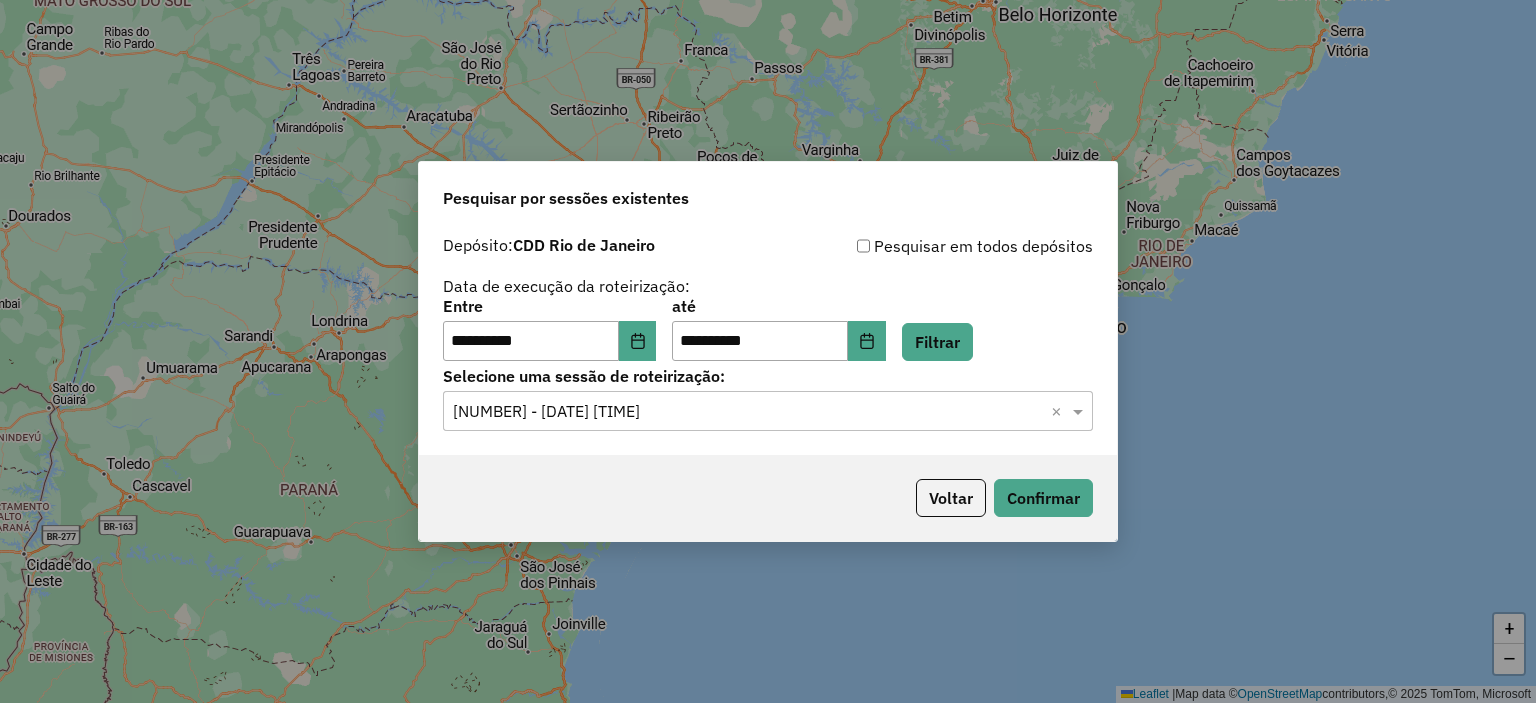 scroll, scrollTop: 0, scrollLeft: 0, axis: both 